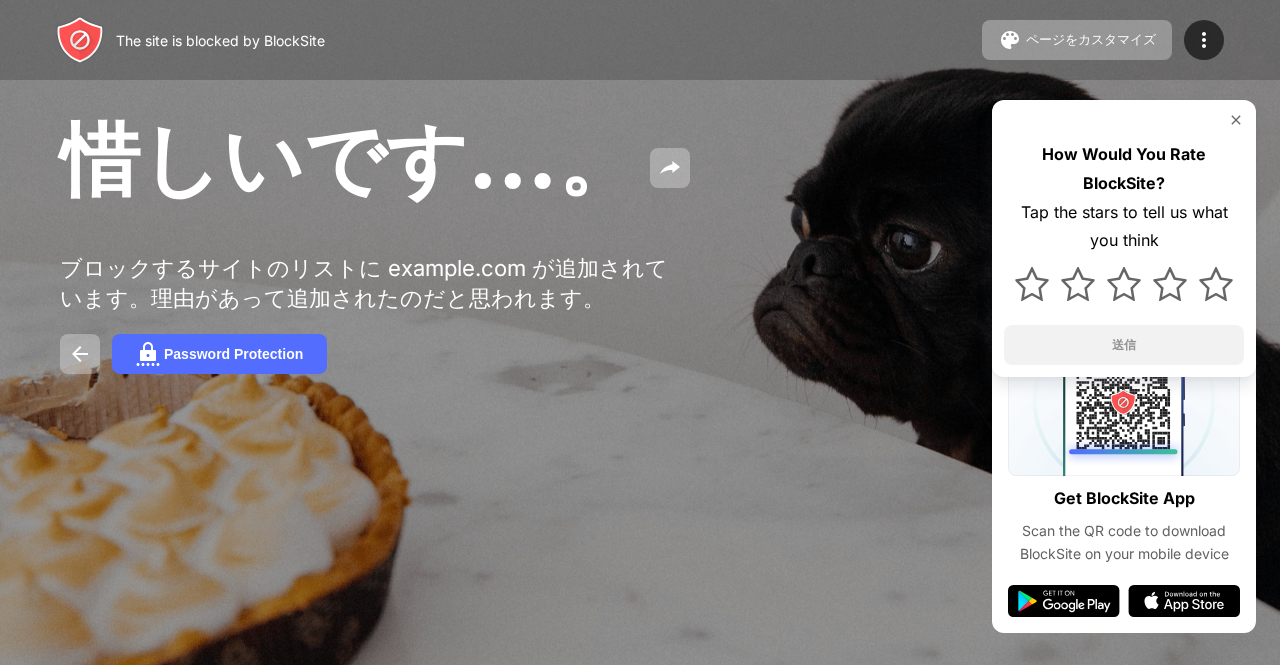 scroll, scrollTop: 0, scrollLeft: 0, axis: both 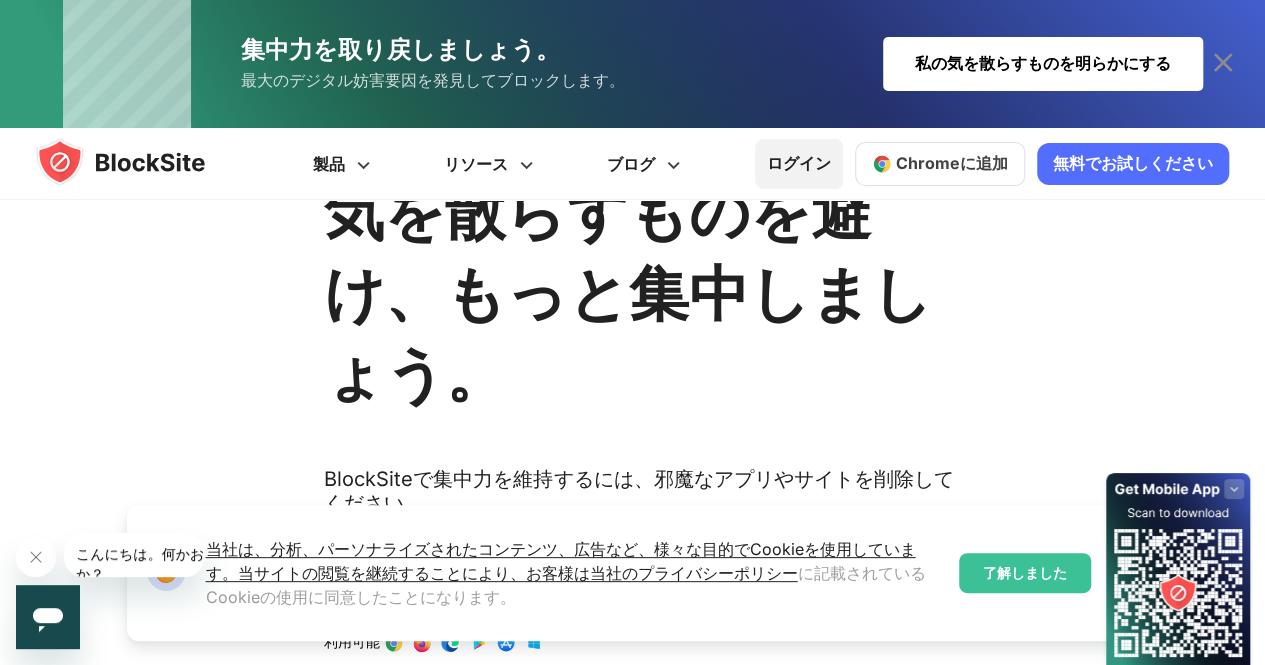 click on "ログイン" at bounding box center [799, 163] 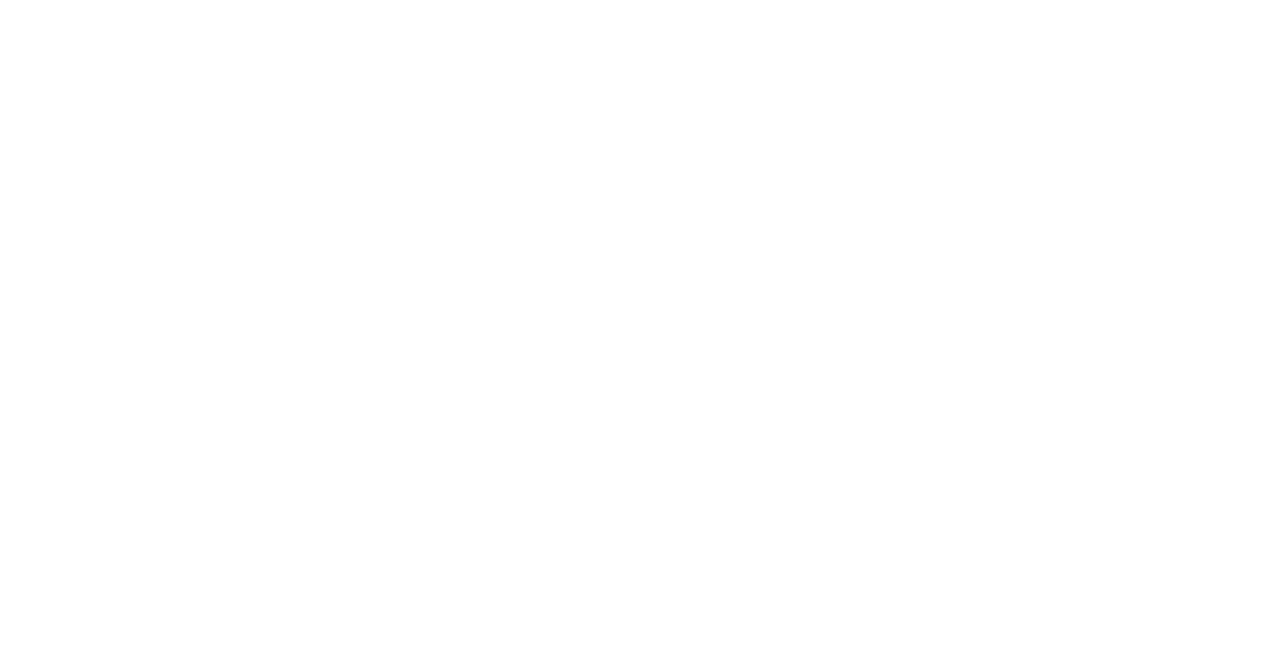 scroll, scrollTop: 0, scrollLeft: 0, axis: both 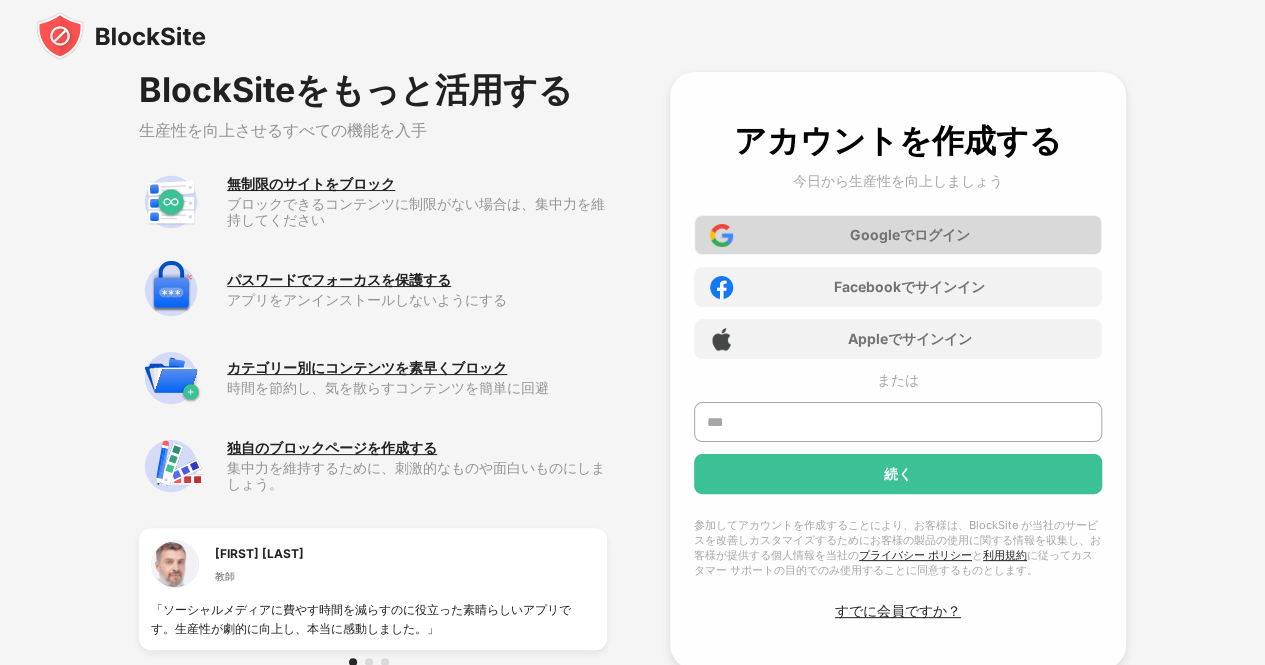 click on "Google でログイン" at bounding box center [898, 235] 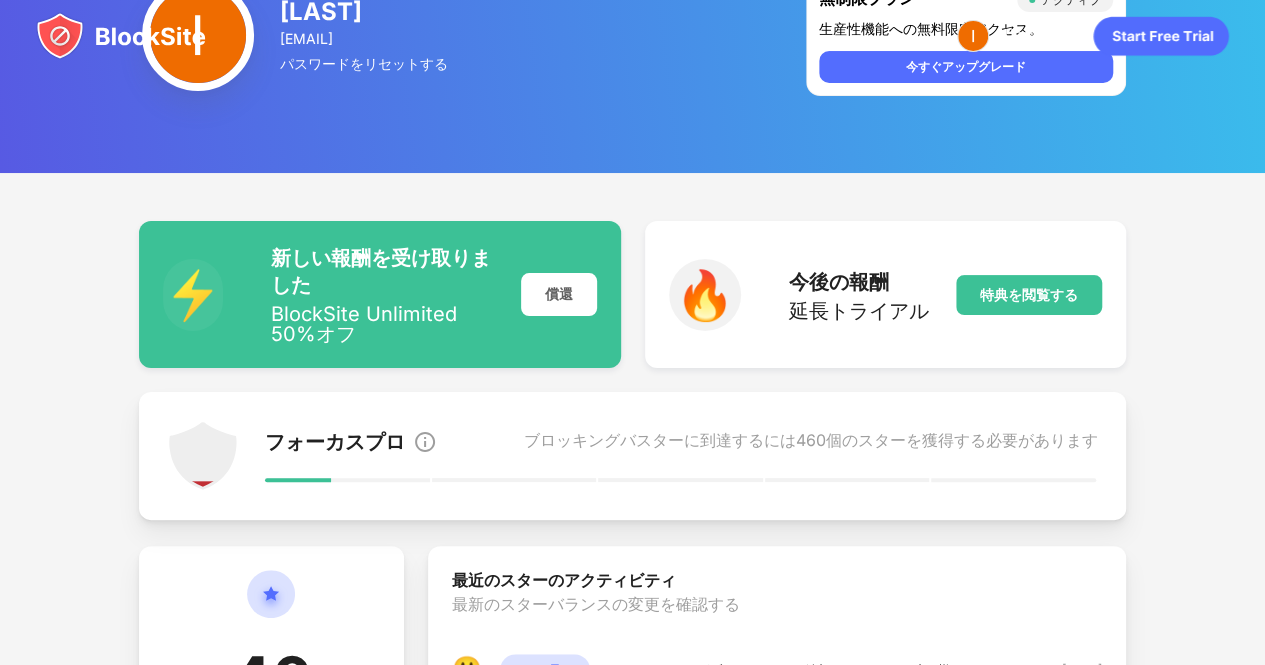 scroll, scrollTop: 0, scrollLeft: 0, axis: both 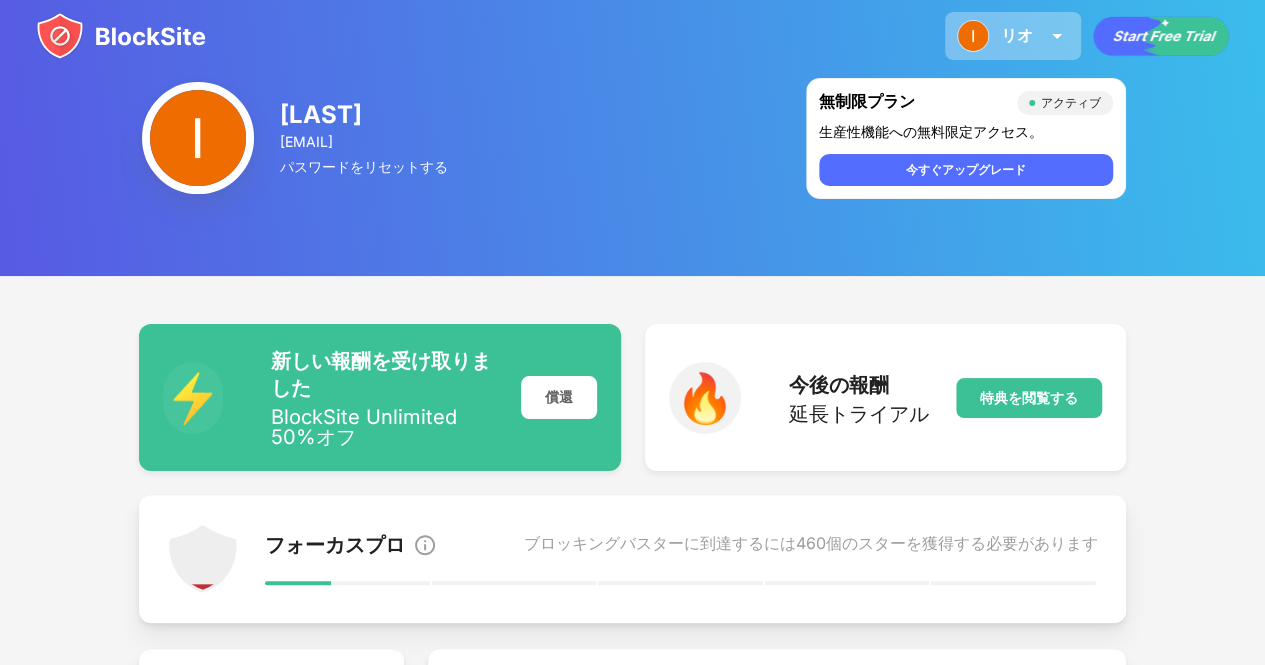 click at bounding box center [1057, 36] 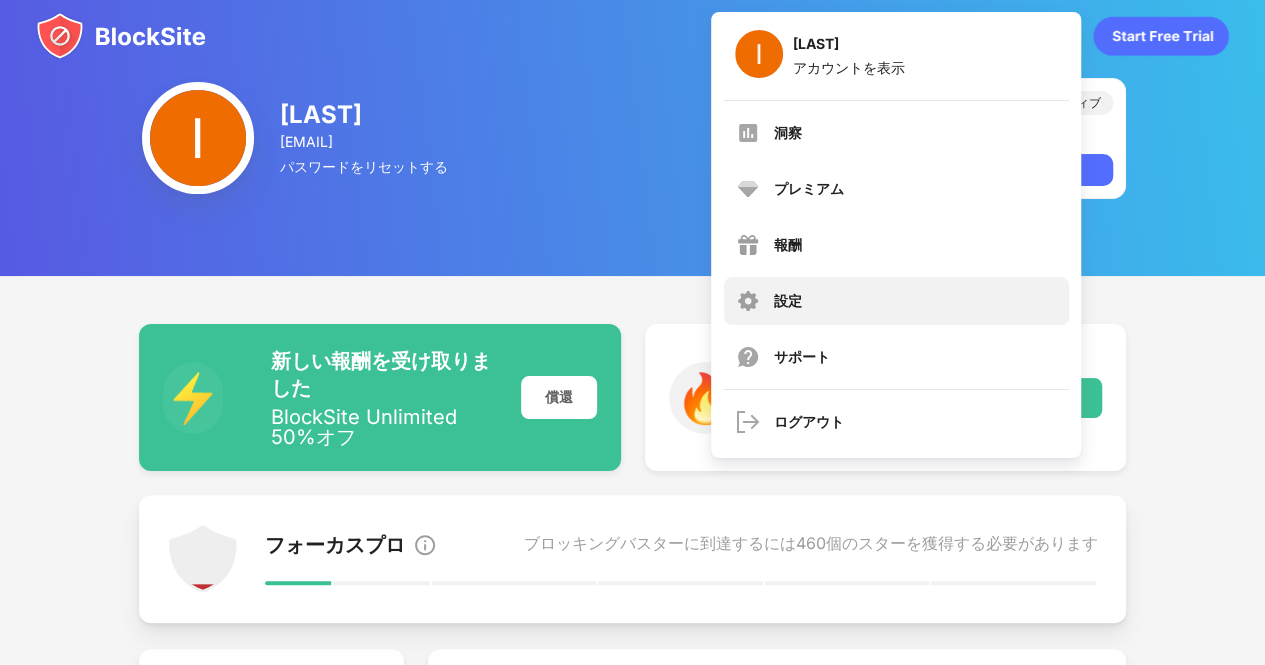 click on "設定" at bounding box center (896, 301) 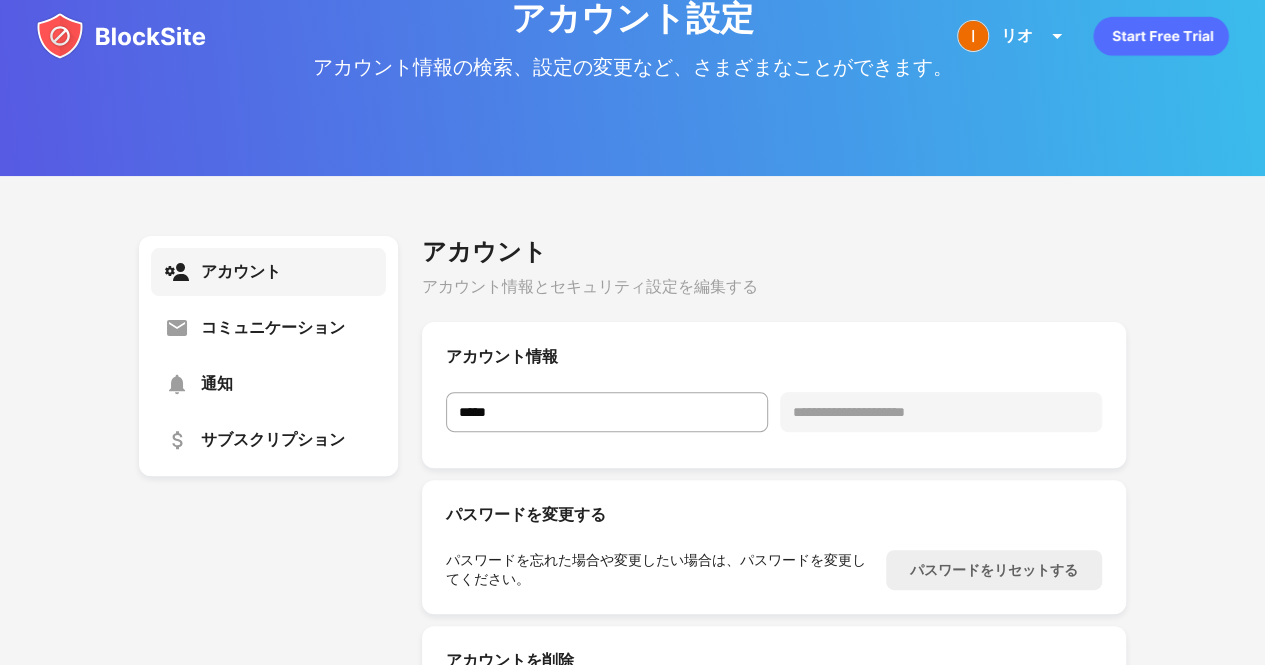 scroll, scrollTop: 262, scrollLeft: 0, axis: vertical 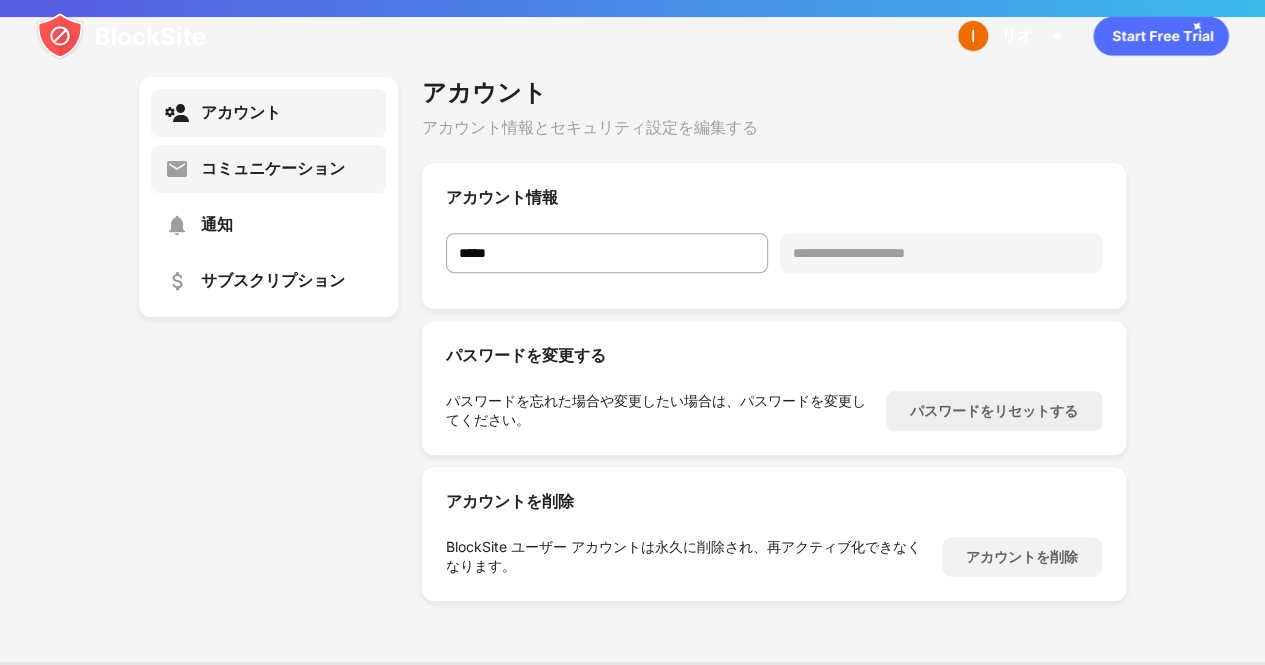 click on "コミュニケーション" at bounding box center (273, 168) 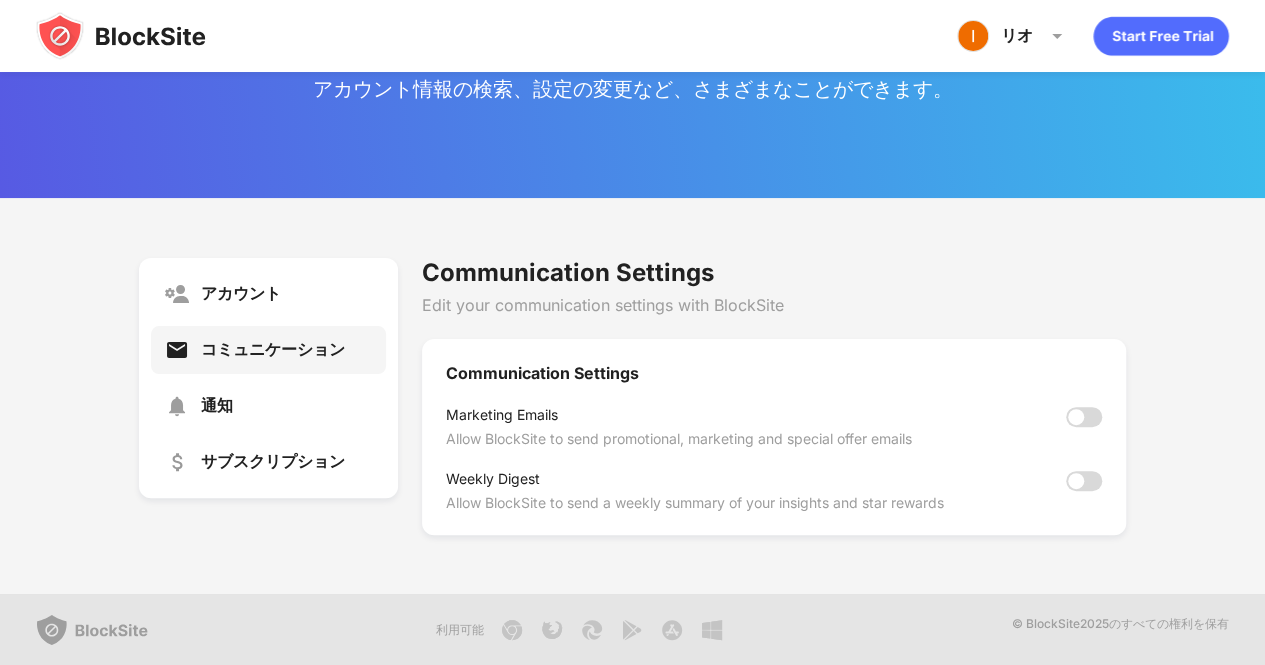 scroll, scrollTop: 20, scrollLeft: 0, axis: vertical 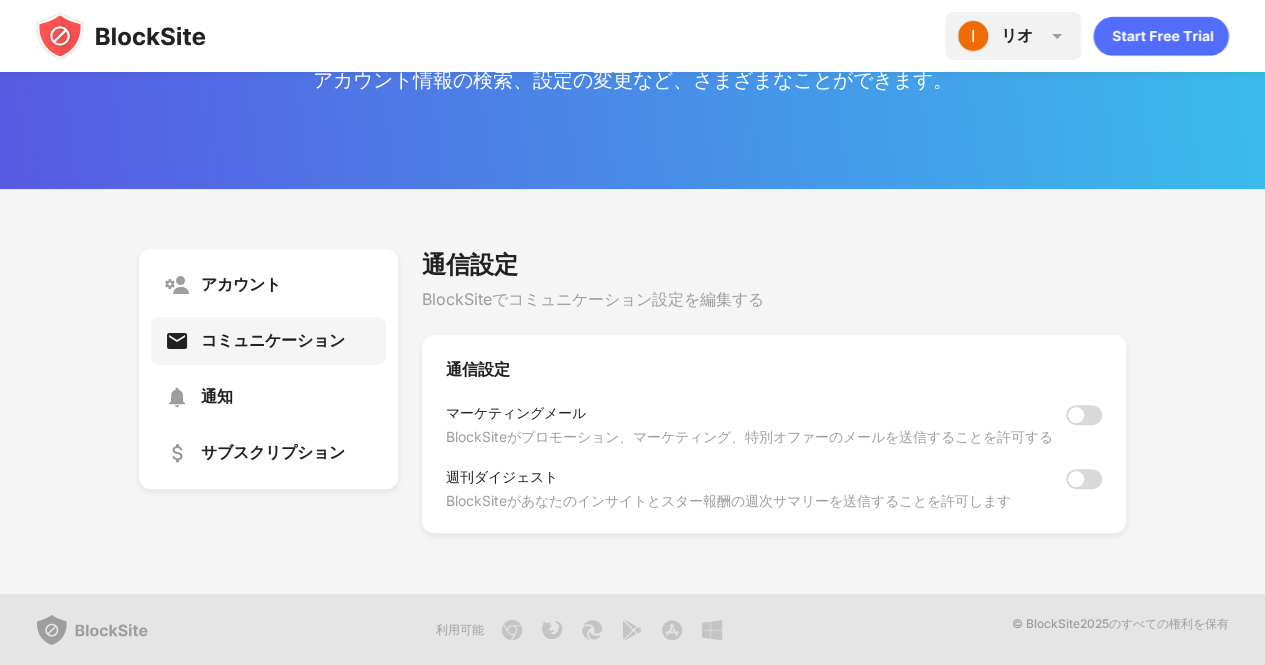 click at bounding box center [1057, 36] 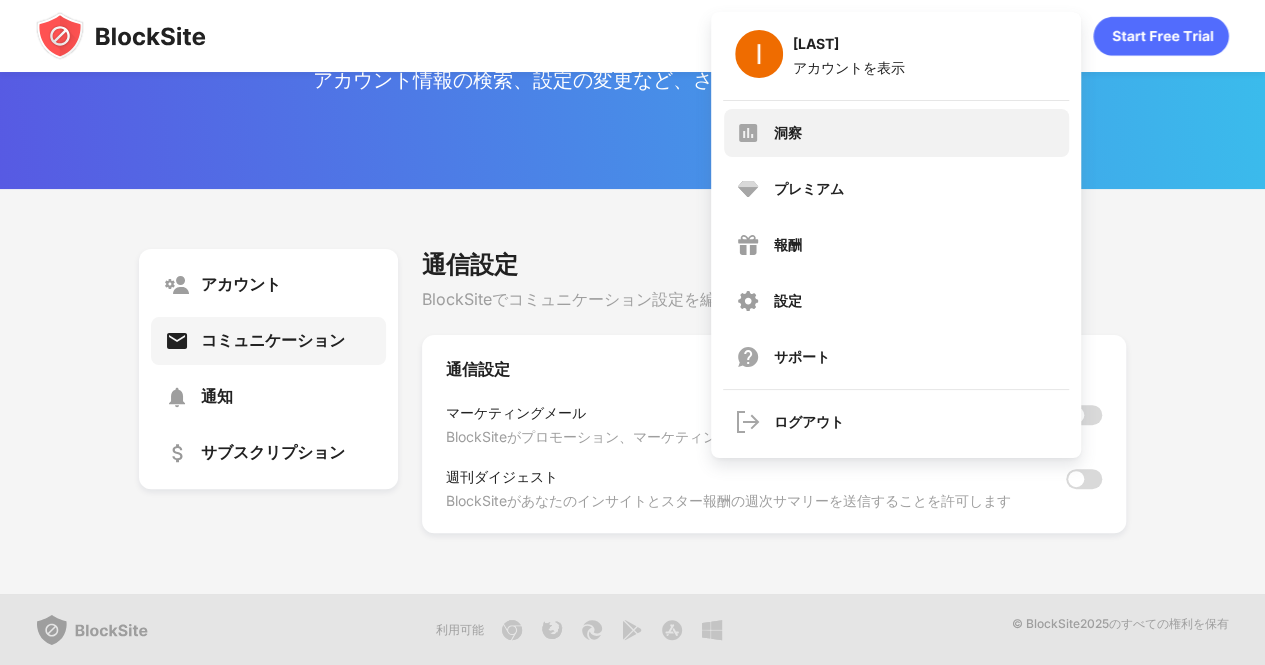 click on "洞察" at bounding box center [896, 133] 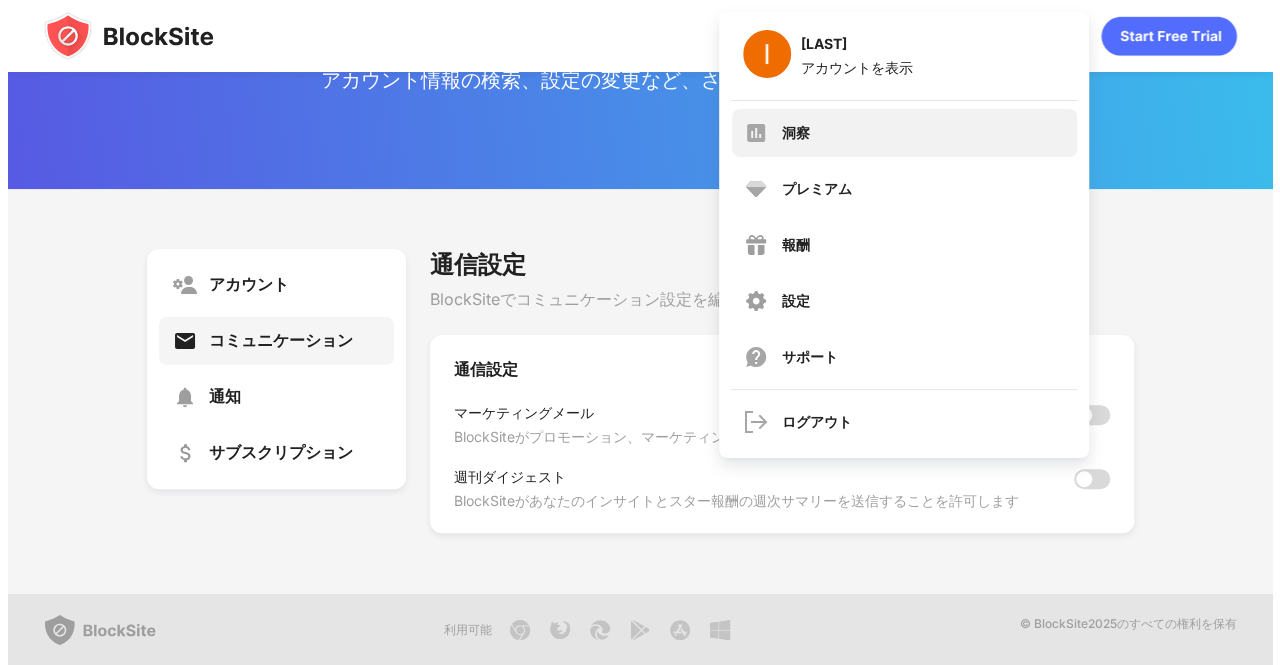 scroll, scrollTop: 0, scrollLeft: 0, axis: both 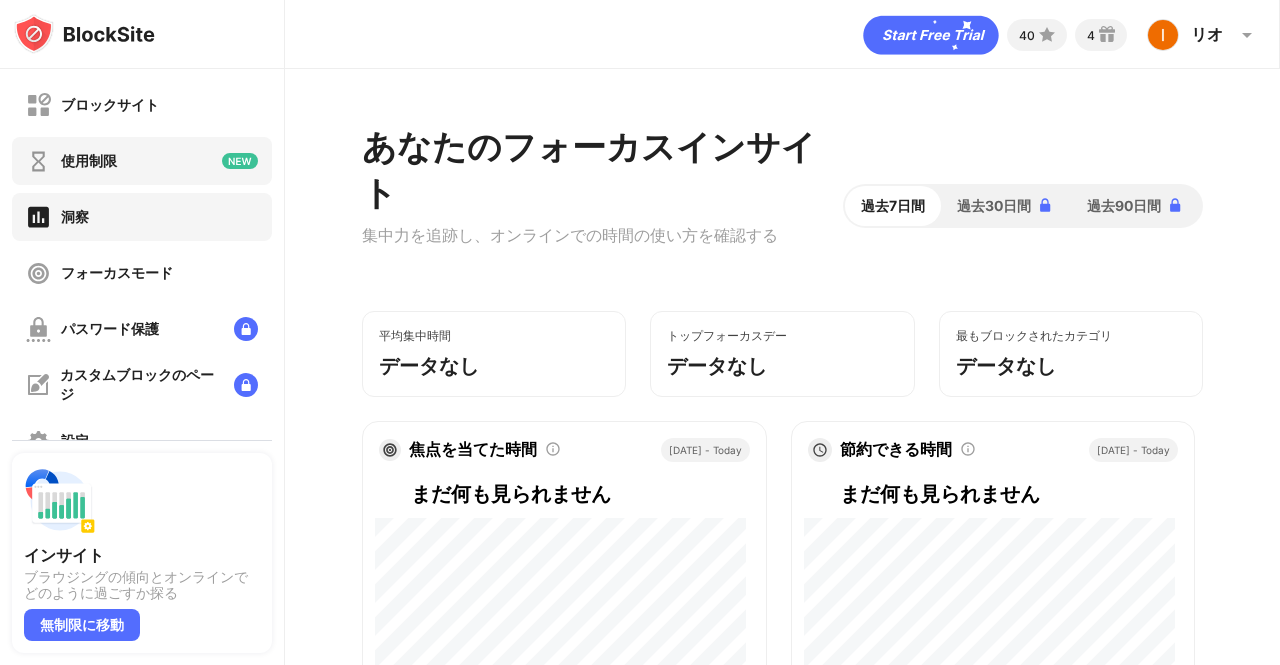 click on "使用制限" at bounding box center [142, 161] 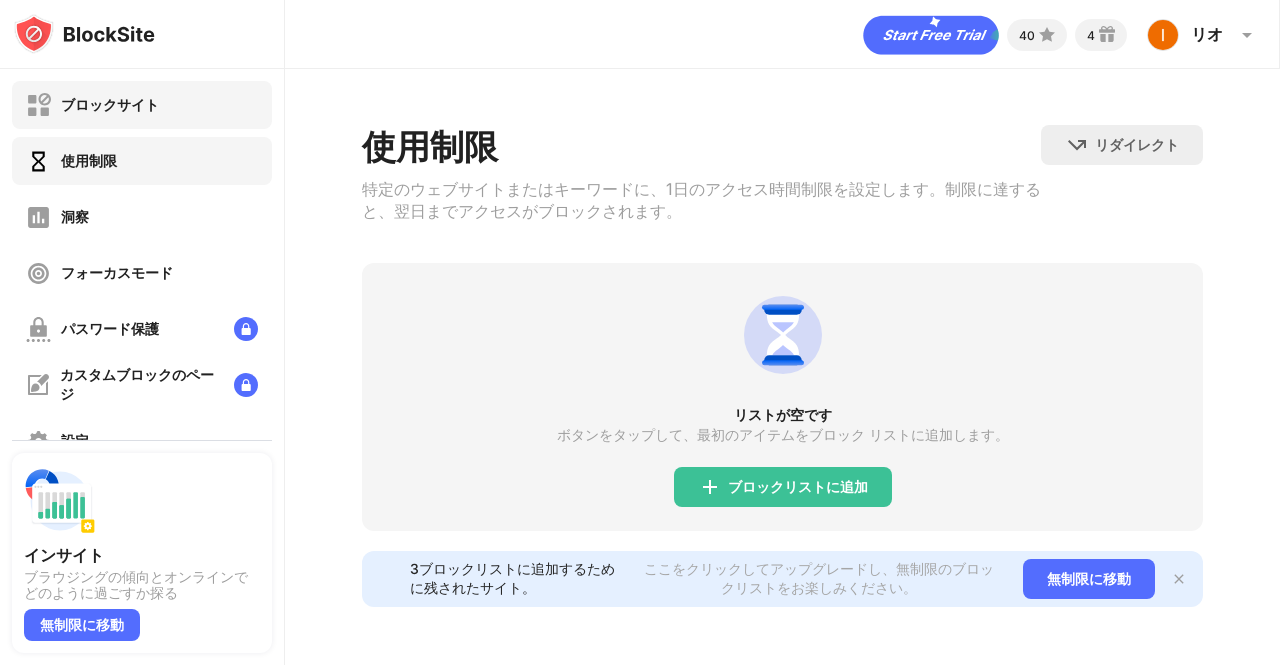 click on "ブロックサイト" at bounding box center (110, 104) 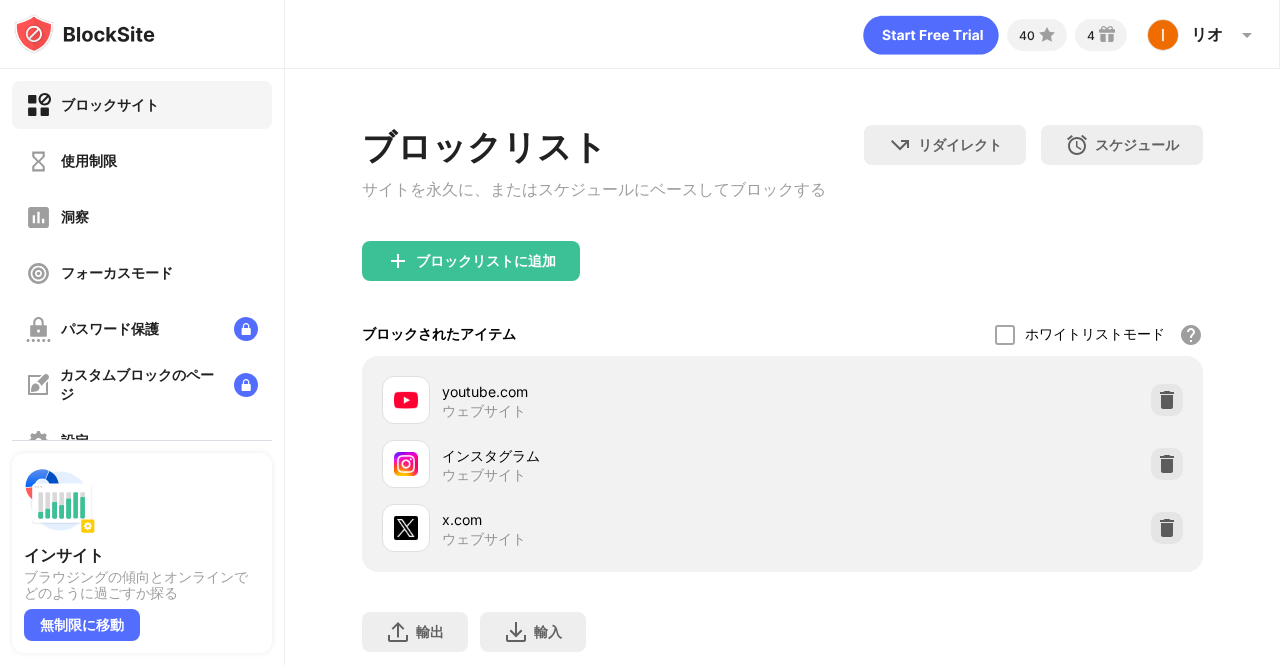 scroll, scrollTop: 140, scrollLeft: 0, axis: vertical 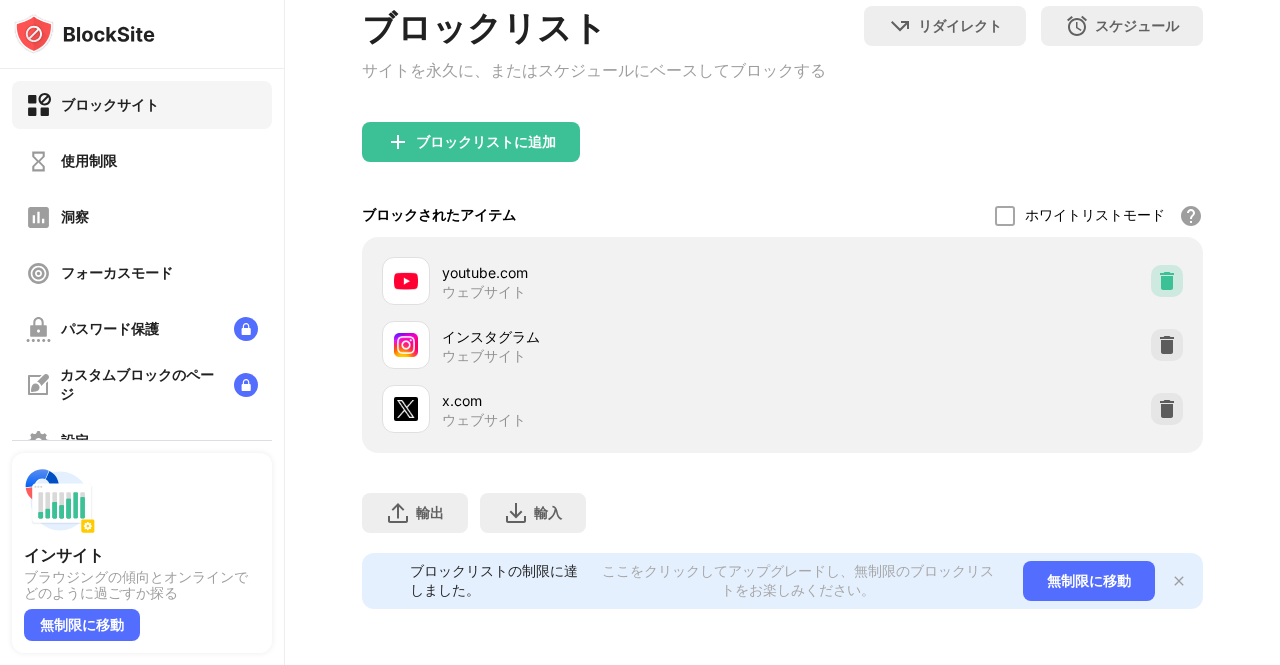 click at bounding box center (1167, 281) 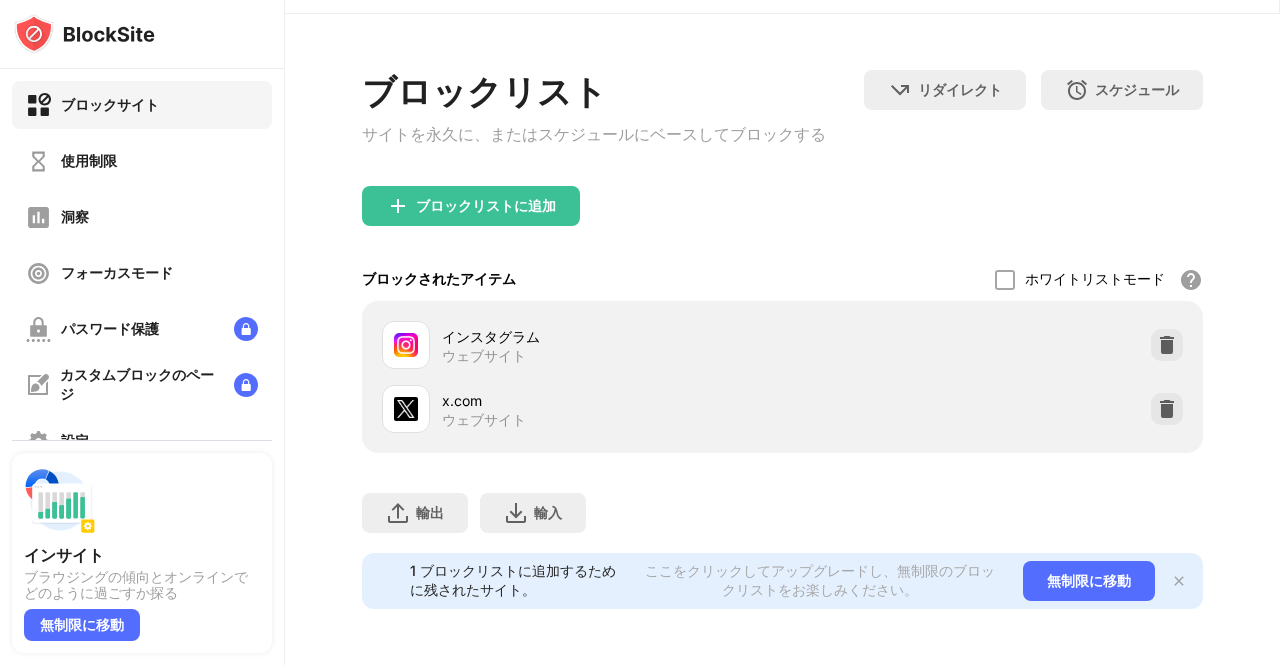 scroll, scrollTop: 76, scrollLeft: 0, axis: vertical 